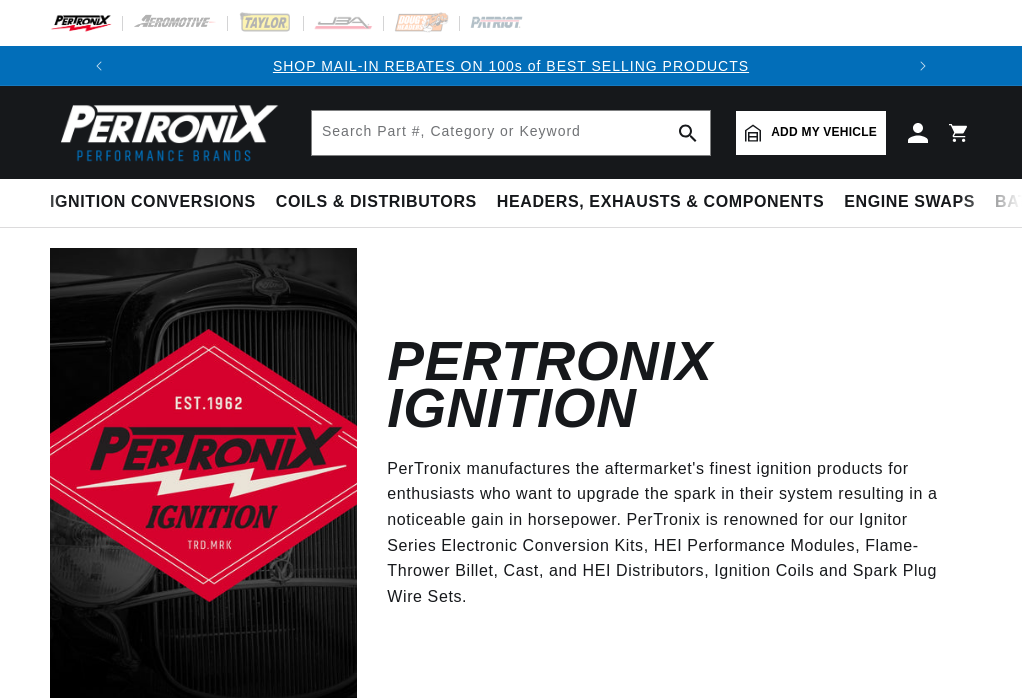 scroll, scrollTop: 0, scrollLeft: 0, axis: both 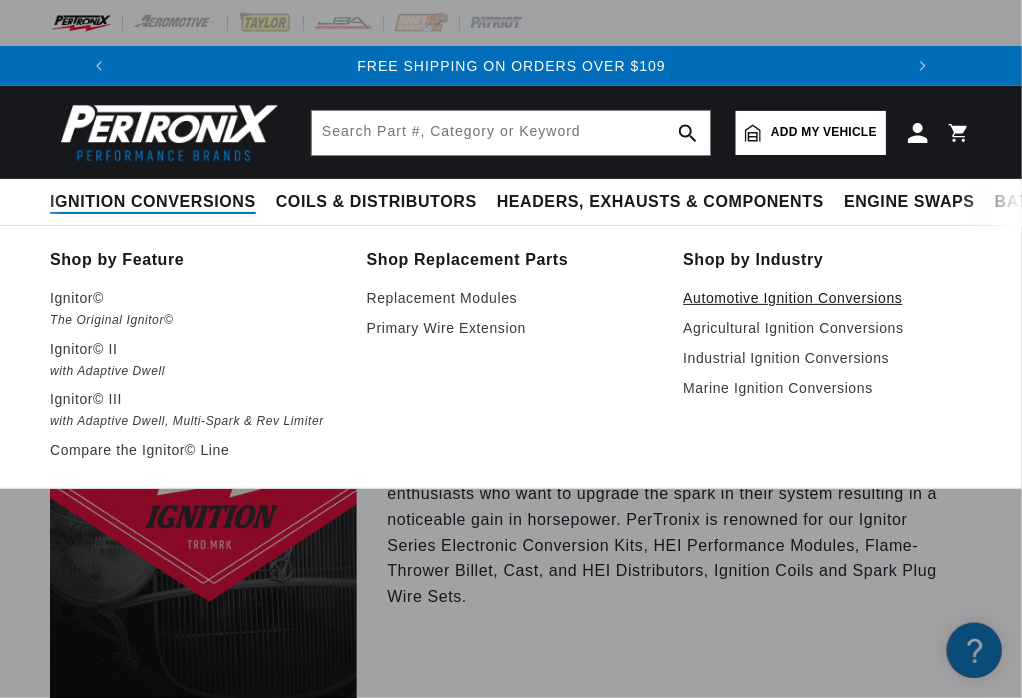 click on "Automotive Ignition Conversions" at bounding box center (827, 298) 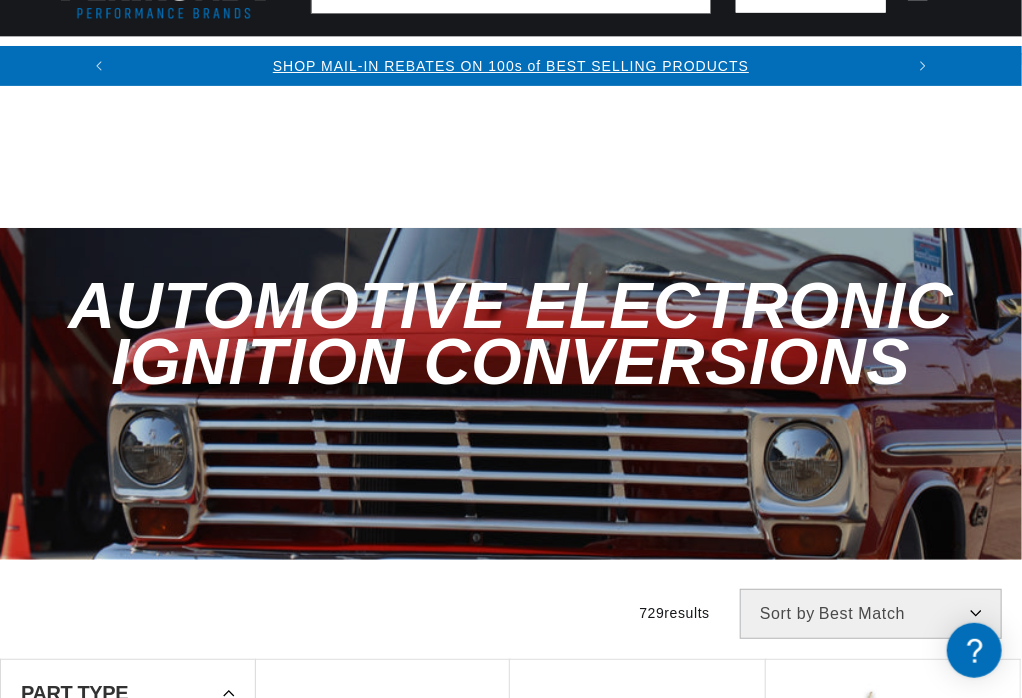 scroll, scrollTop: 400, scrollLeft: 0, axis: vertical 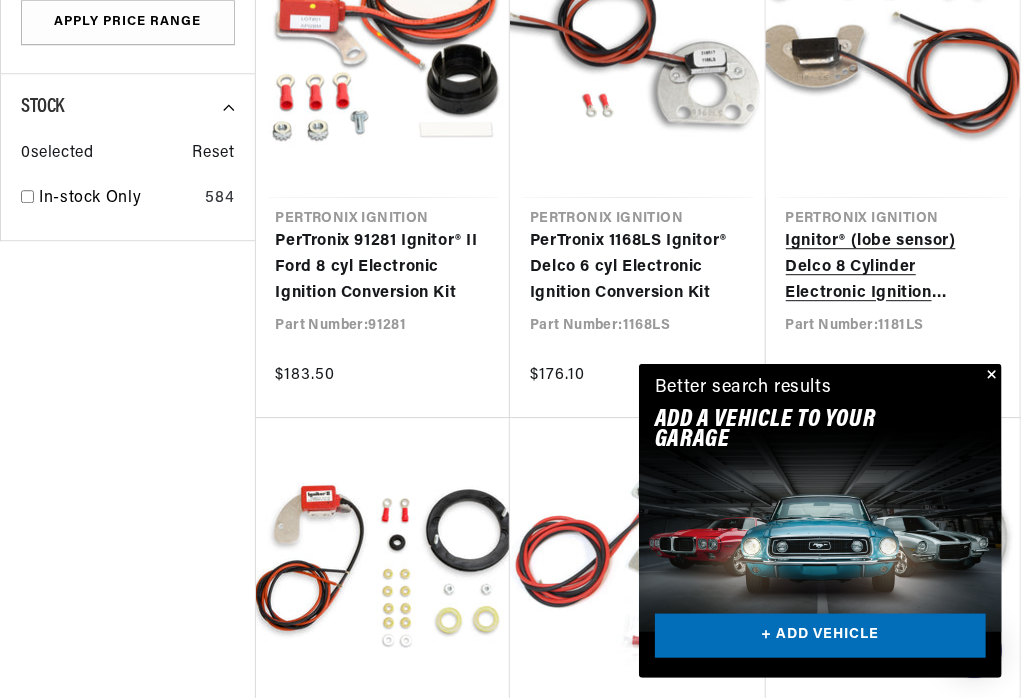 click on "Ignitor® (lobe sensor) Delco 8 Cylinder Electronic Ignition Conversion Kit" at bounding box center (893, 267) 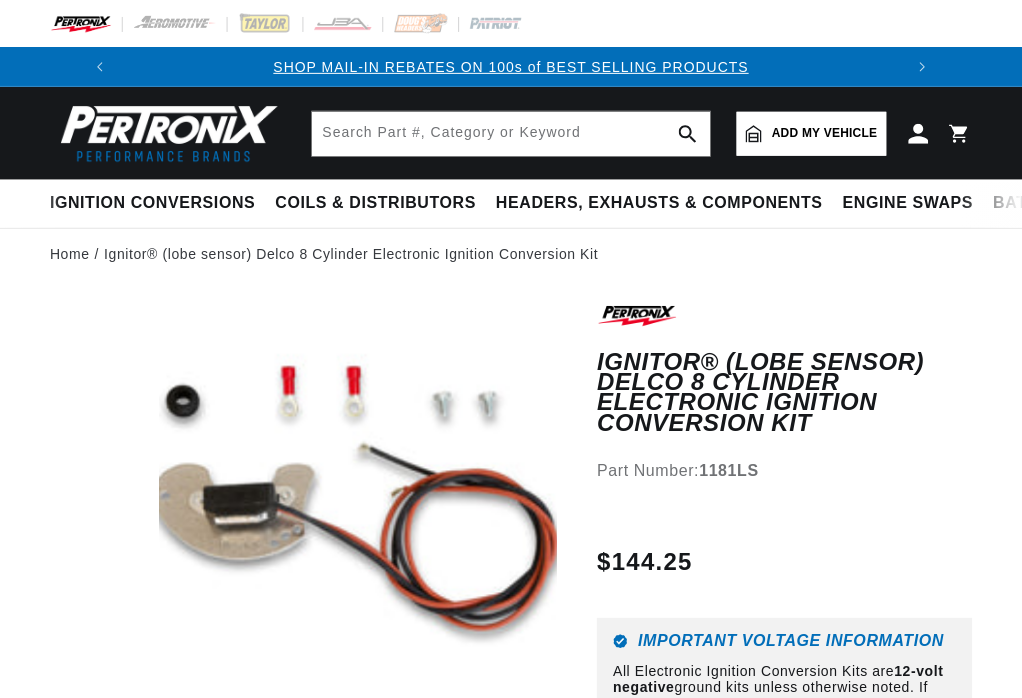 scroll, scrollTop: 0, scrollLeft: 0, axis: both 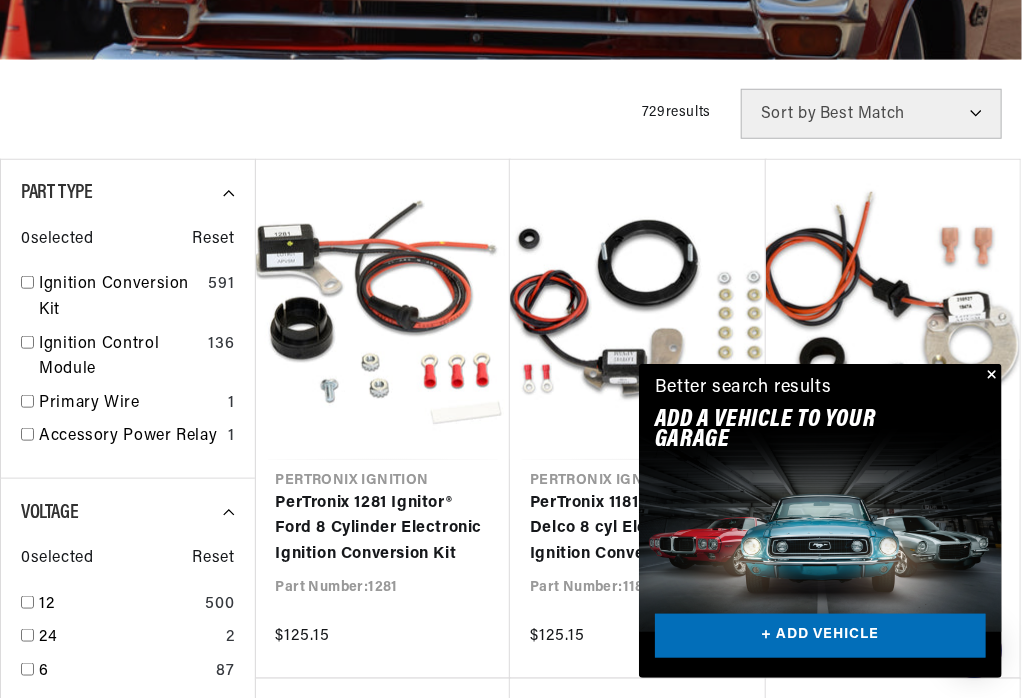 click on "Close dialog FIND THE RIGHT PARTS Take our quick quiz using the button below, answer a few simple questions, and we'll direct you to what you need. FIND MY PARTS Submit" at bounding box center [511, 349] 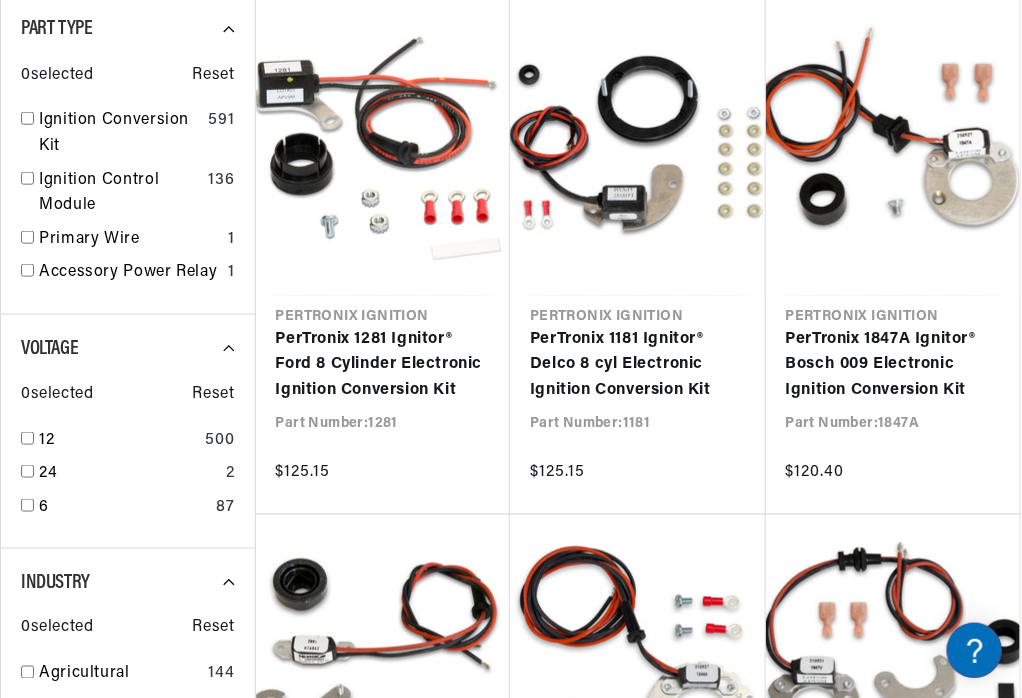 scroll, scrollTop: 700, scrollLeft: 0, axis: vertical 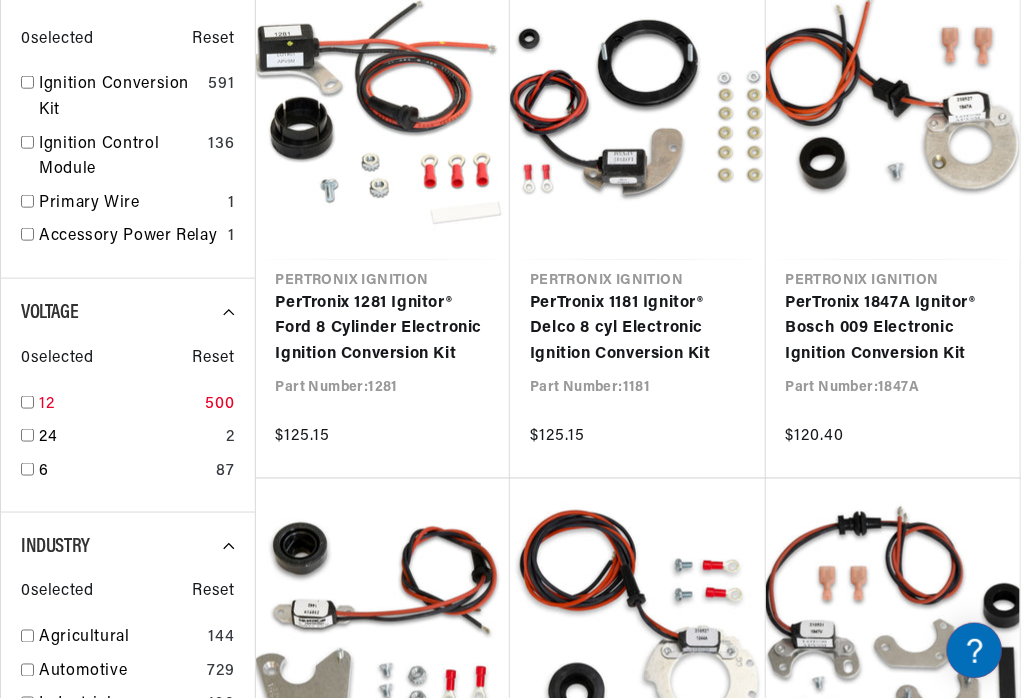 click on "12" at bounding box center (118, 405) 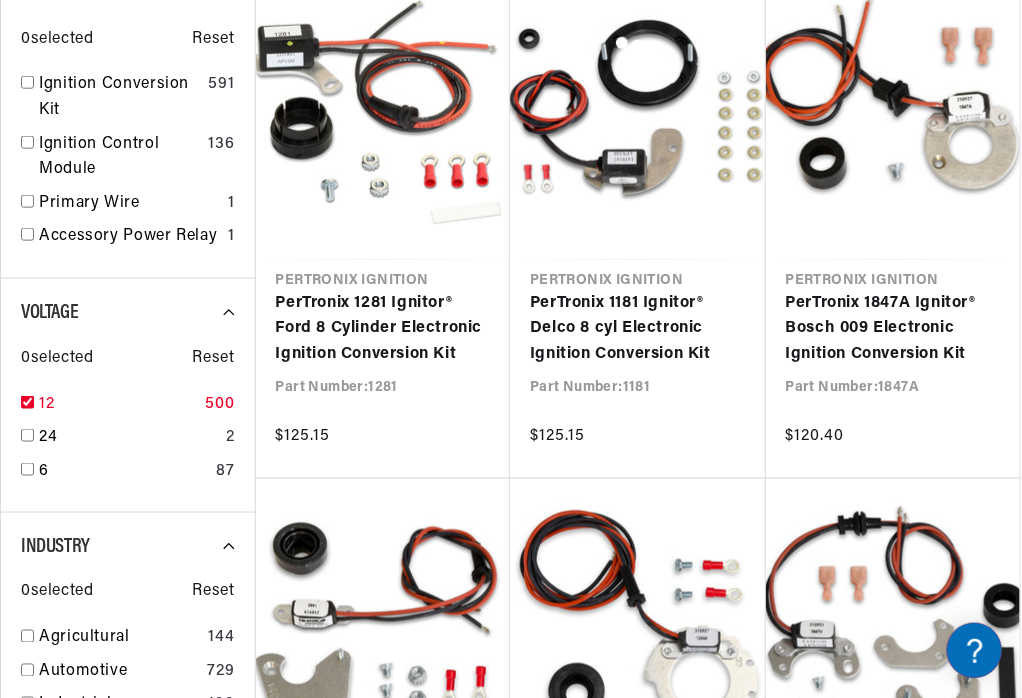checkbox on "true" 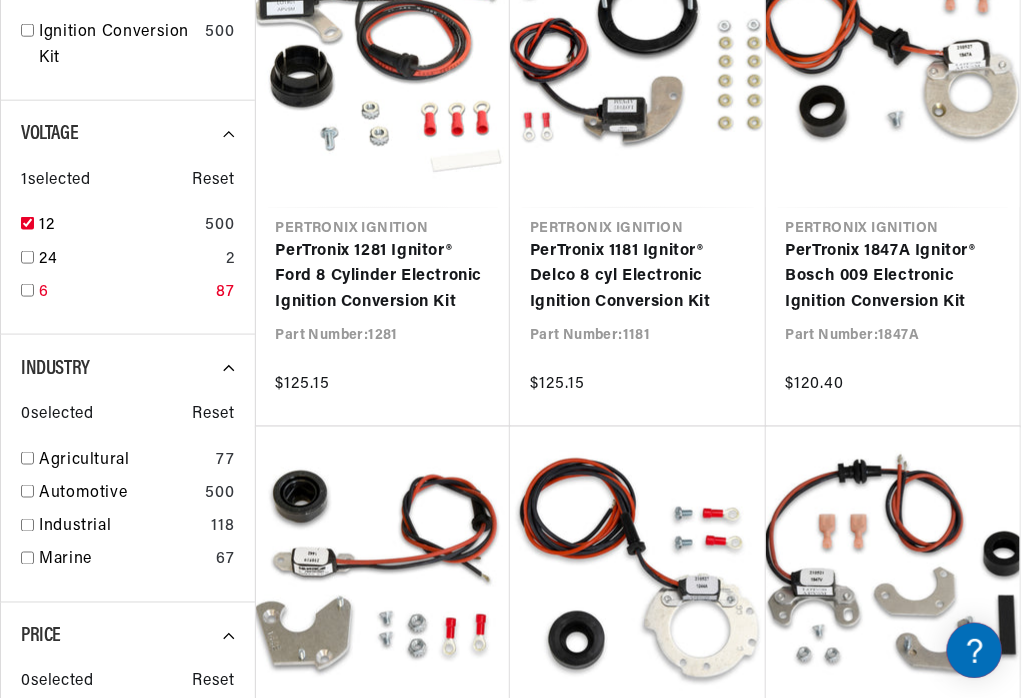scroll, scrollTop: 800, scrollLeft: 0, axis: vertical 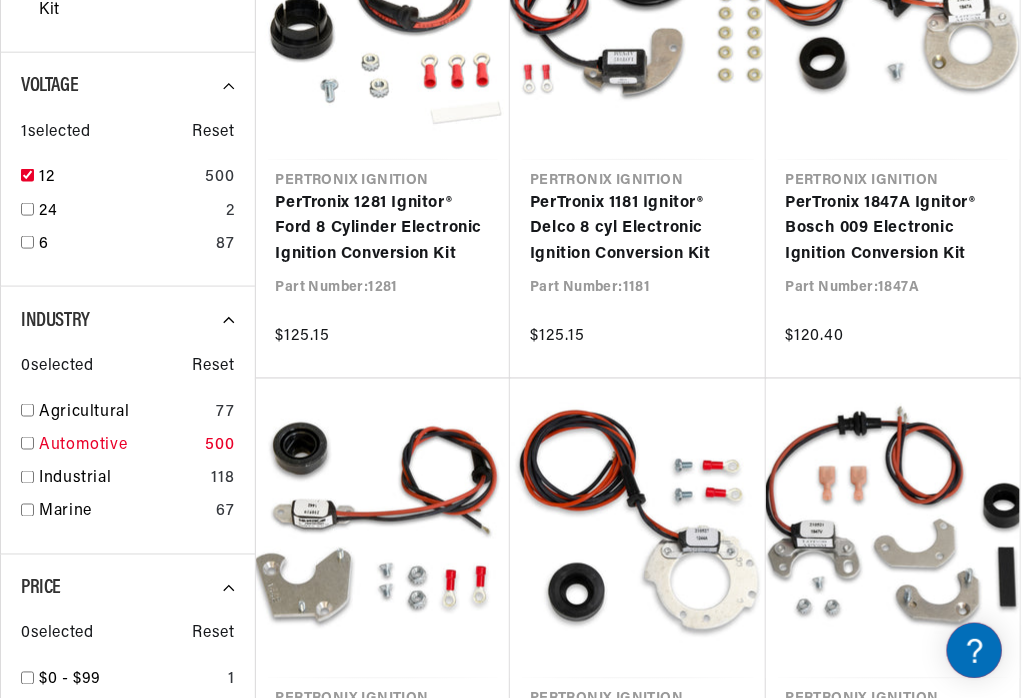 click on "Automotive 500" at bounding box center (128, 450) 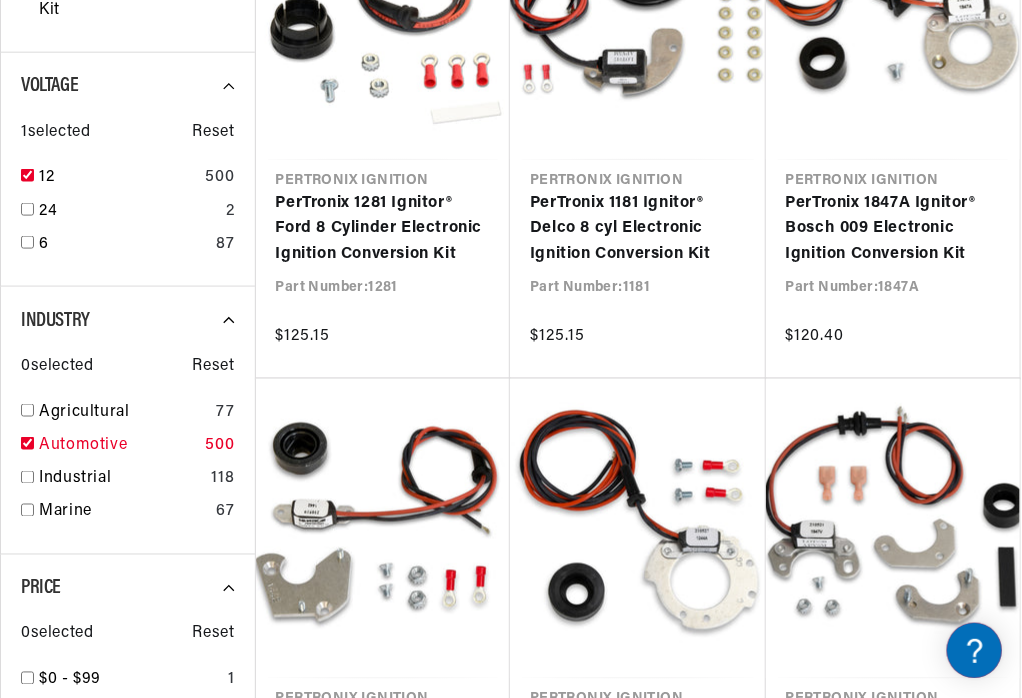 checkbox on "true" 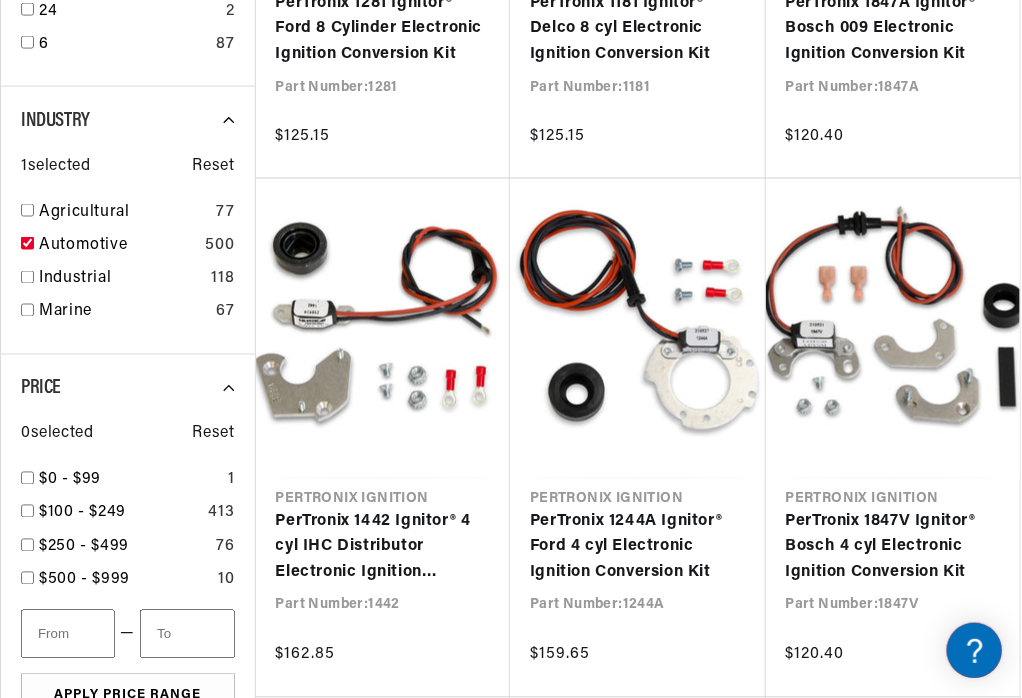 scroll, scrollTop: 1189, scrollLeft: 0, axis: vertical 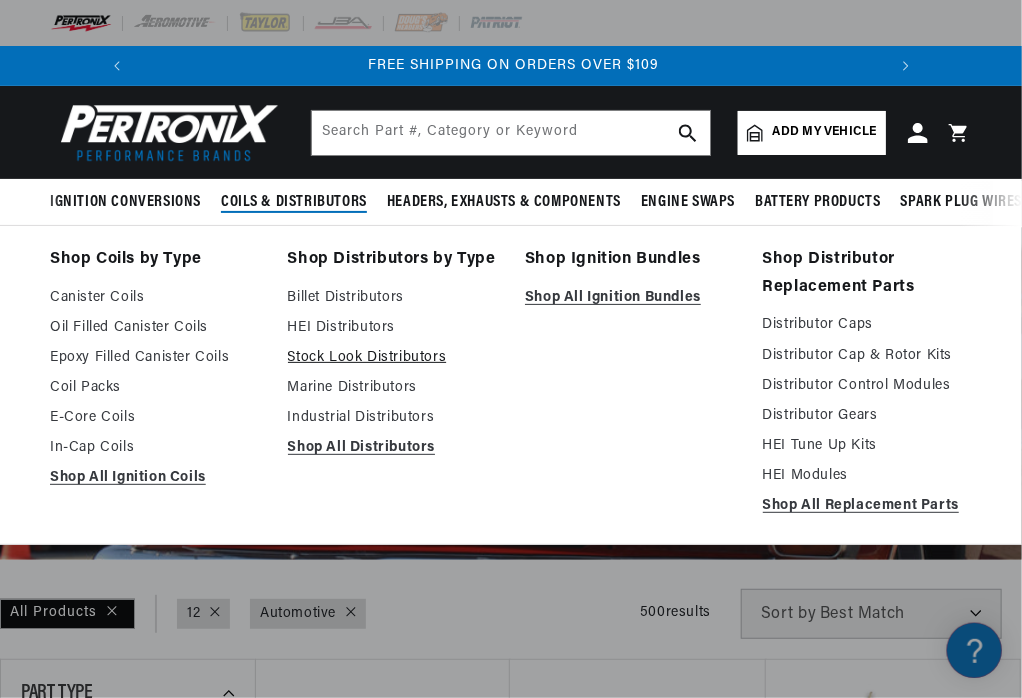 click on "Stock Look Distributors" at bounding box center [393, 358] 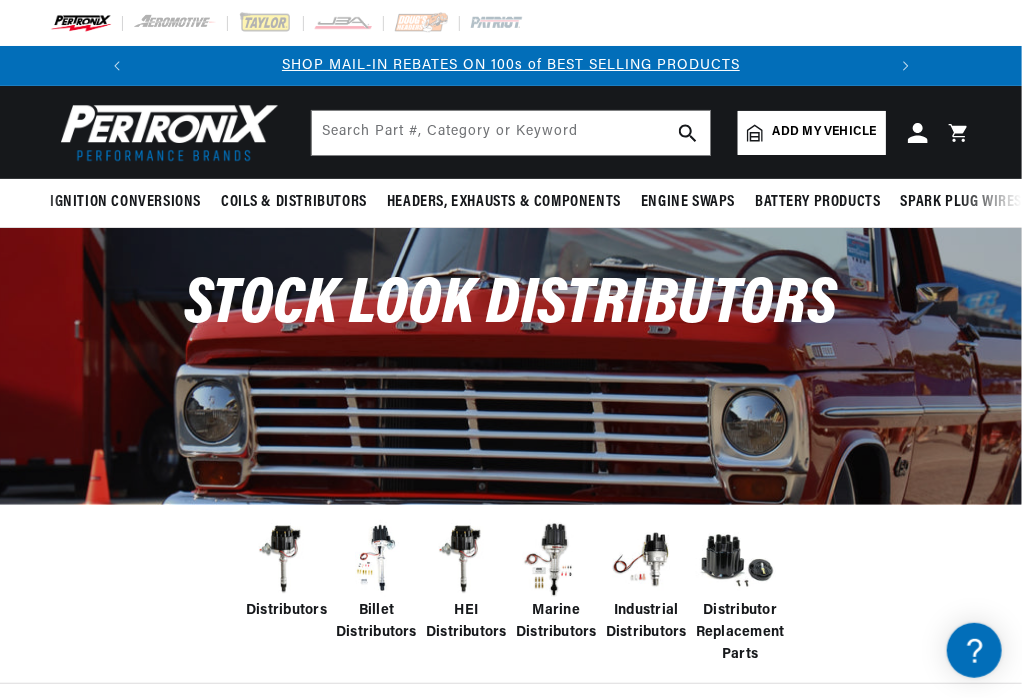 scroll, scrollTop: 100, scrollLeft: 0, axis: vertical 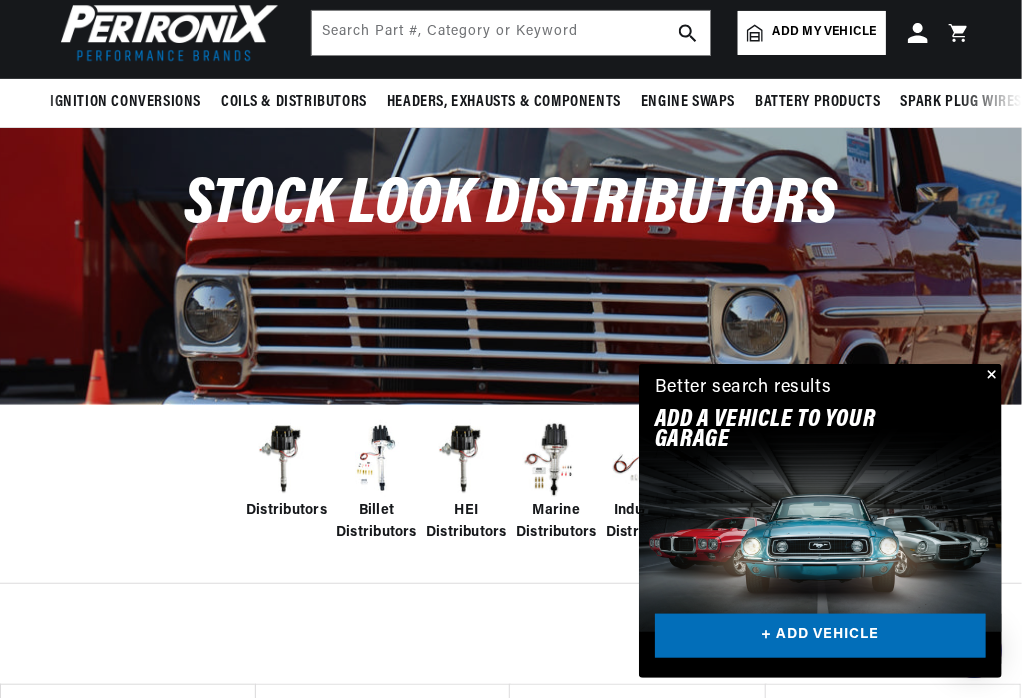 click at bounding box center (990, 376) 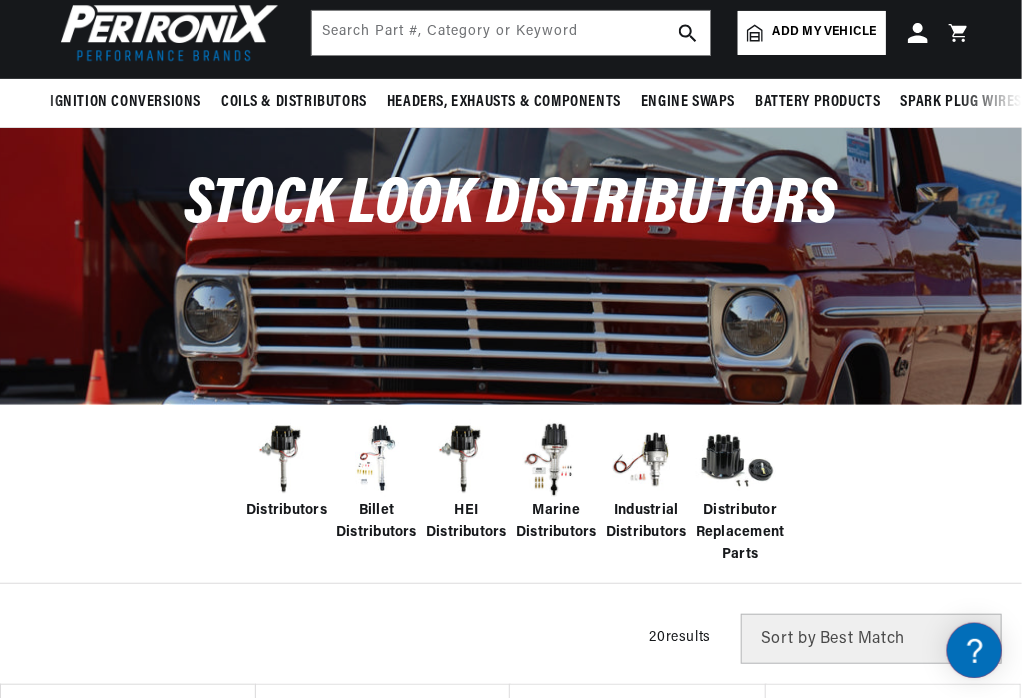 scroll, scrollTop: 0, scrollLeft: 746, axis: horizontal 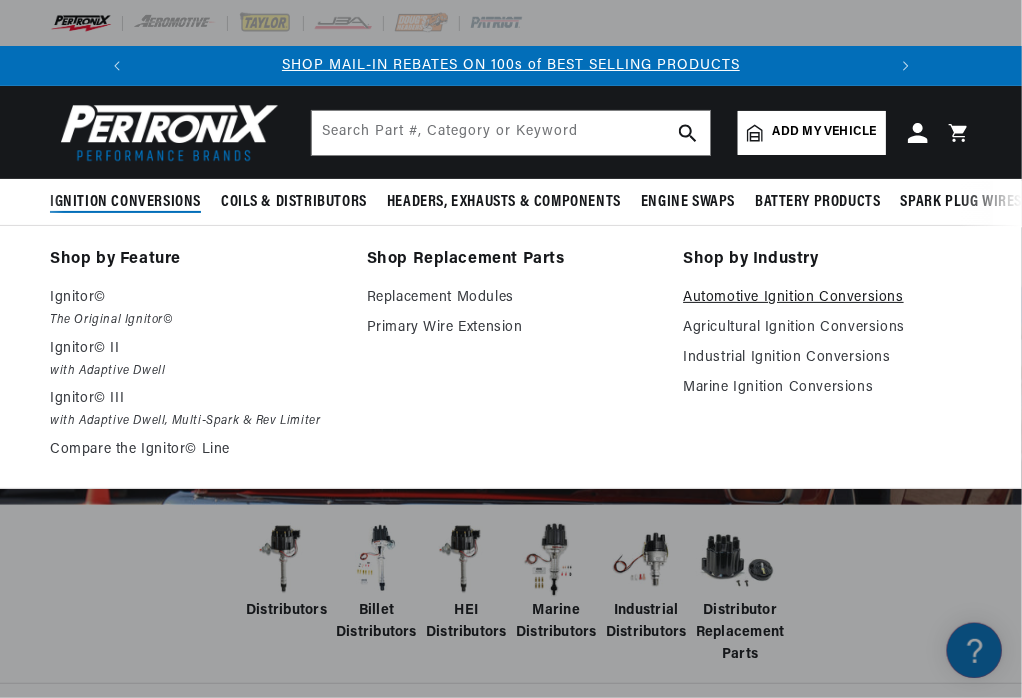 click on "Automotive Ignition Conversions" at bounding box center [827, 298] 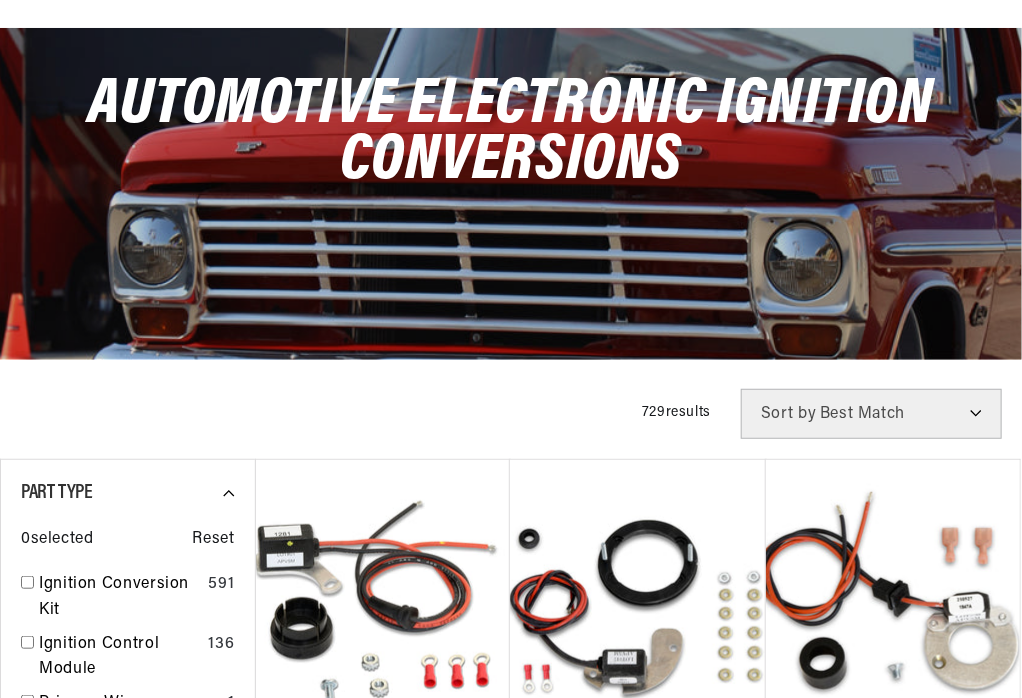 scroll, scrollTop: 500, scrollLeft: 0, axis: vertical 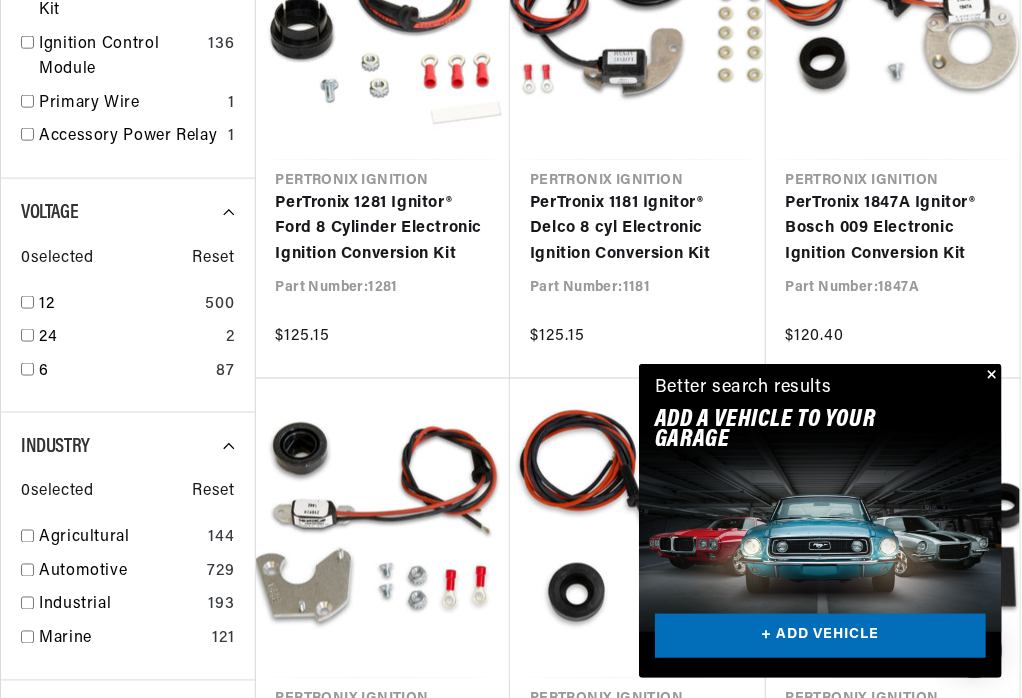 click at bounding box center (990, 376) 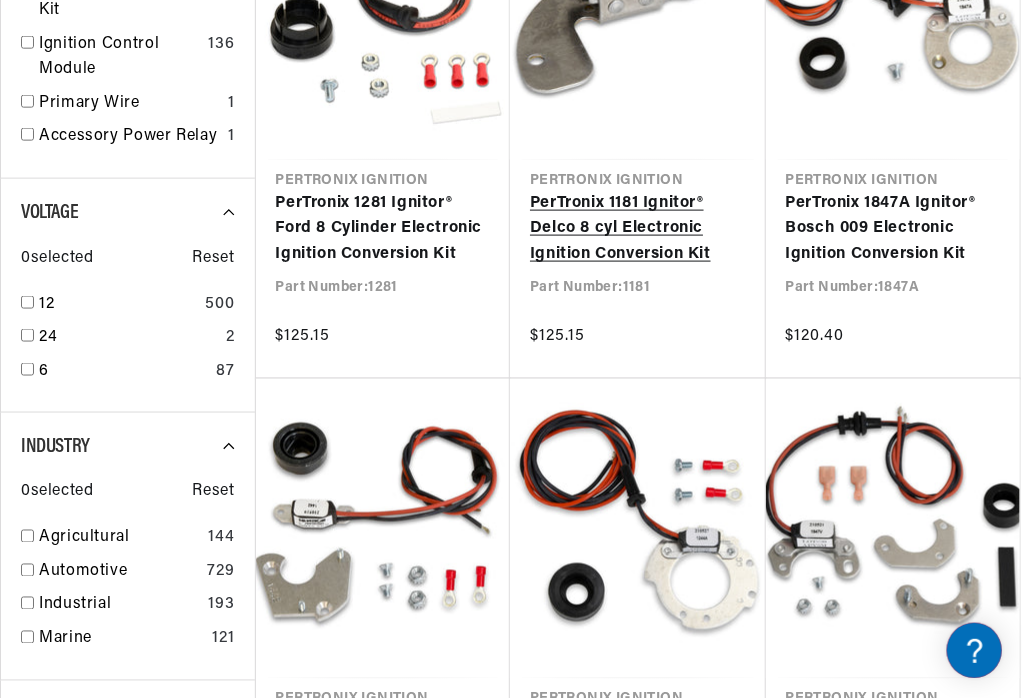 scroll, scrollTop: 0, scrollLeft: 594, axis: horizontal 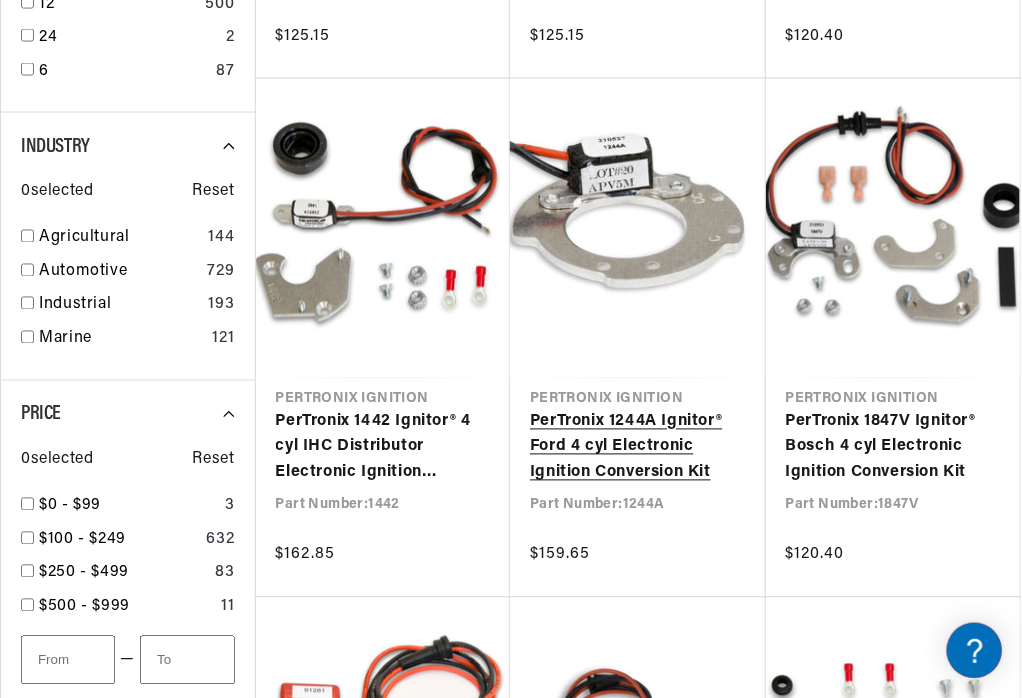 click on "PerTronix 1244A Ignitor® Ford 4 cyl Electronic Ignition Conversion Kit" at bounding box center [638, 448] 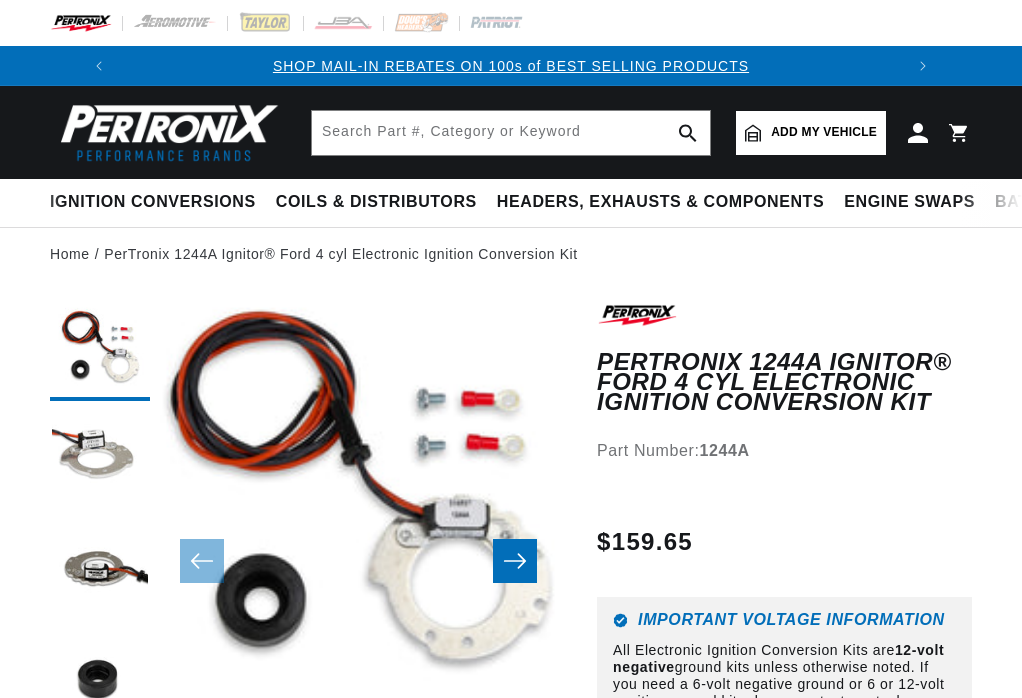 scroll, scrollTop: 0, scrollLeft: 0, axis: both 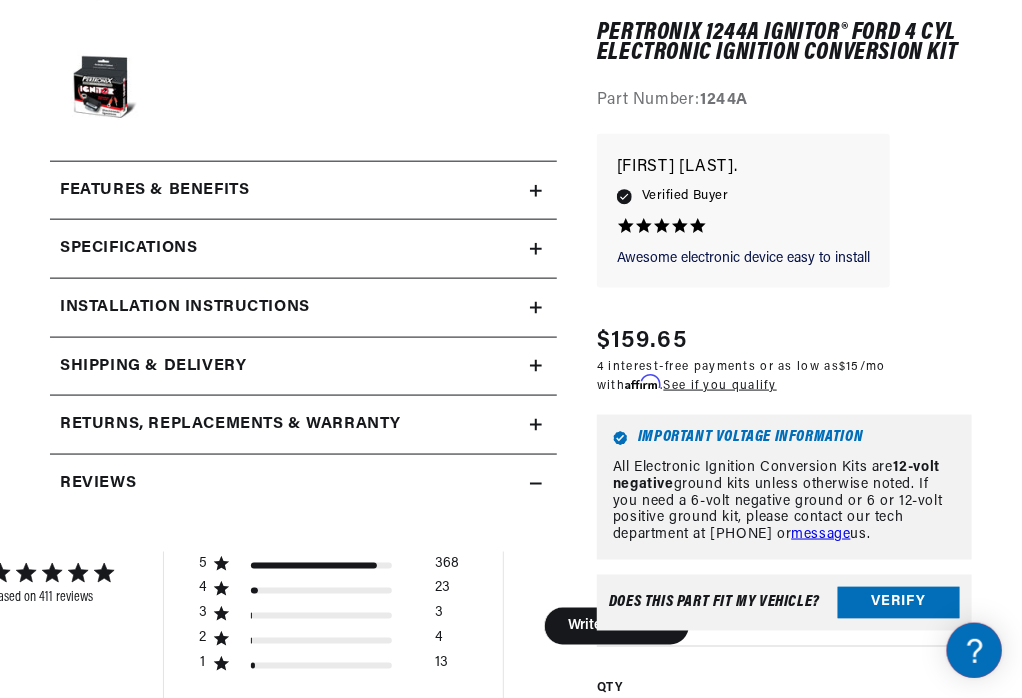 click on "Features & Benefits" at bounding box center (154, 191) 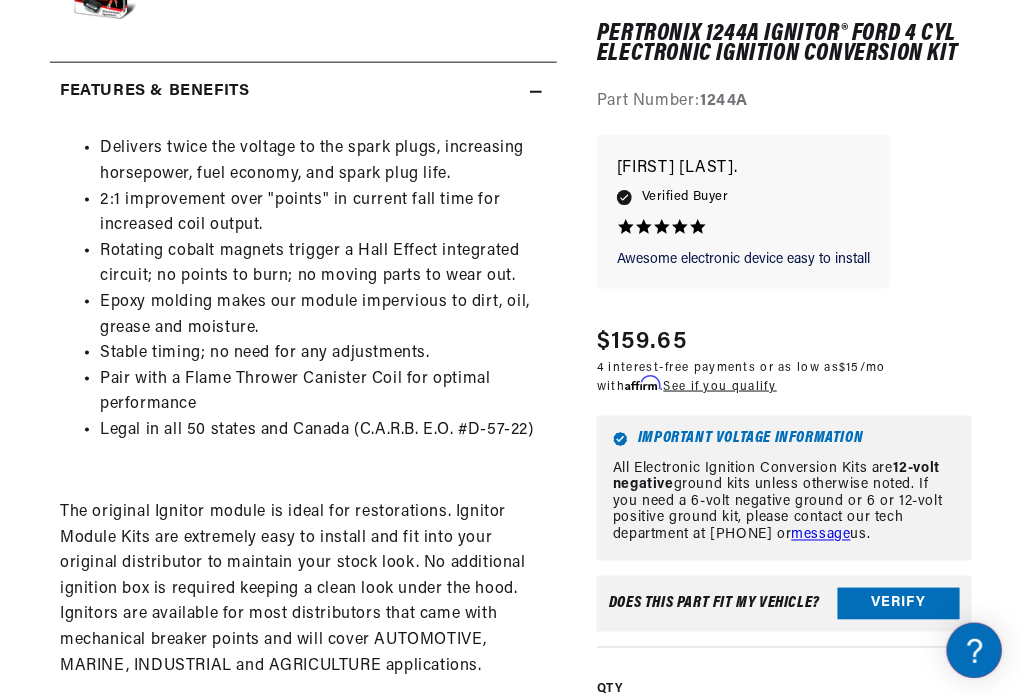 scroll, scrollTop: 800, scrollLeft: 0, axis: vertical 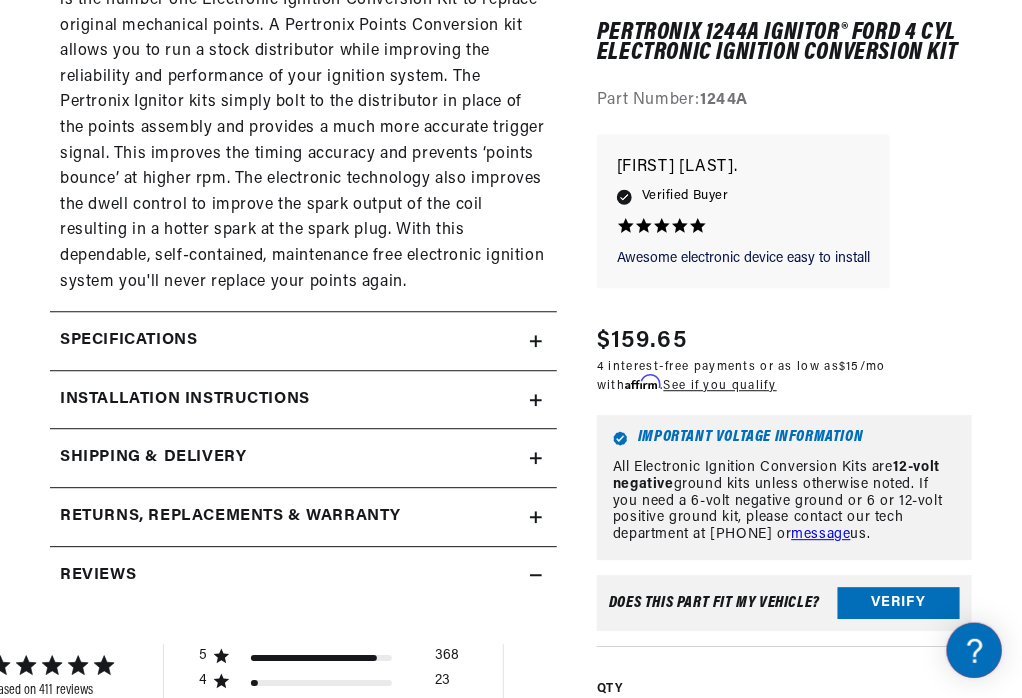 click on "Specifications" at bounding box center (154, -709) 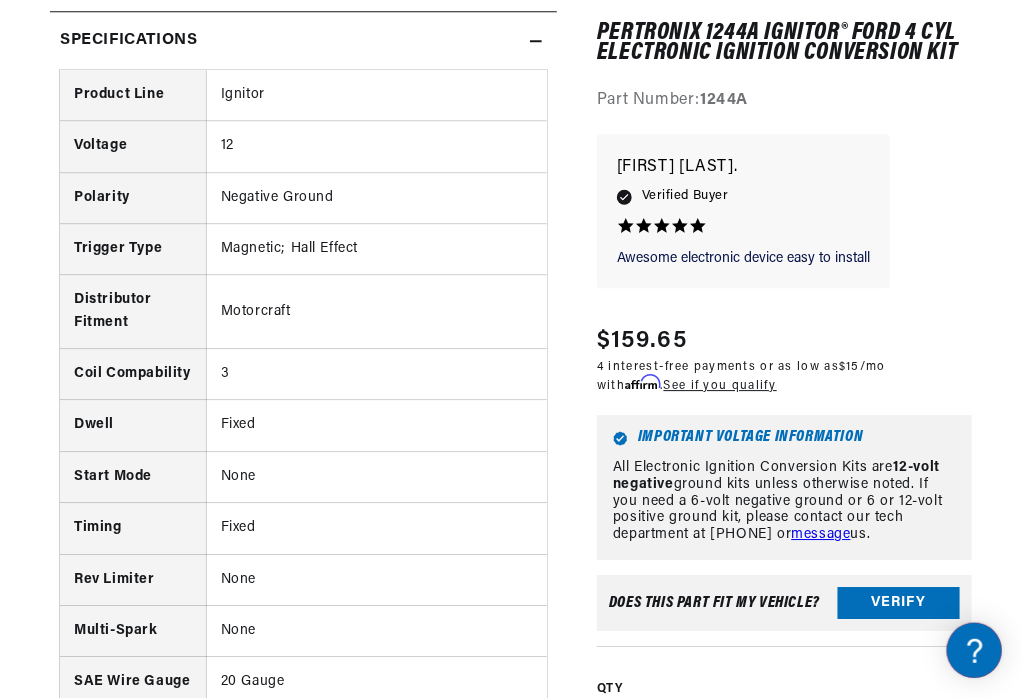 scroll, scrollTop: 2000, scrollLeft: 0, axis: vertical 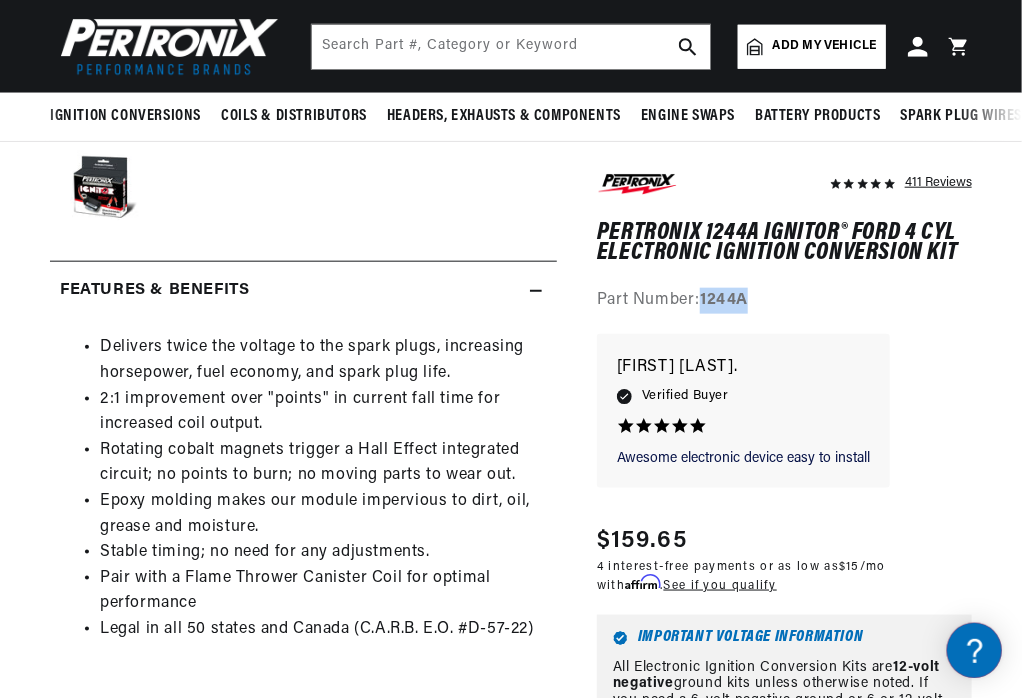 drag, startPoint x: 750, startPoint y: 299, endPoint x: 706, endPoint y: 311, distance: 45.607018 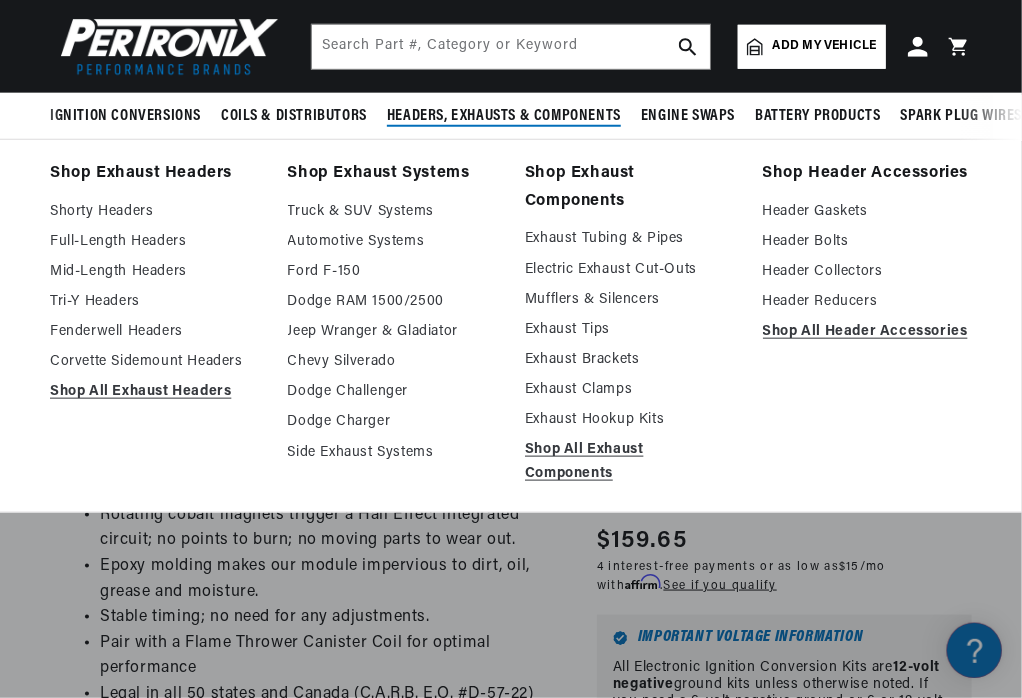scroll, scrollTop: 400, scrollLeft: 0, axis: vertical 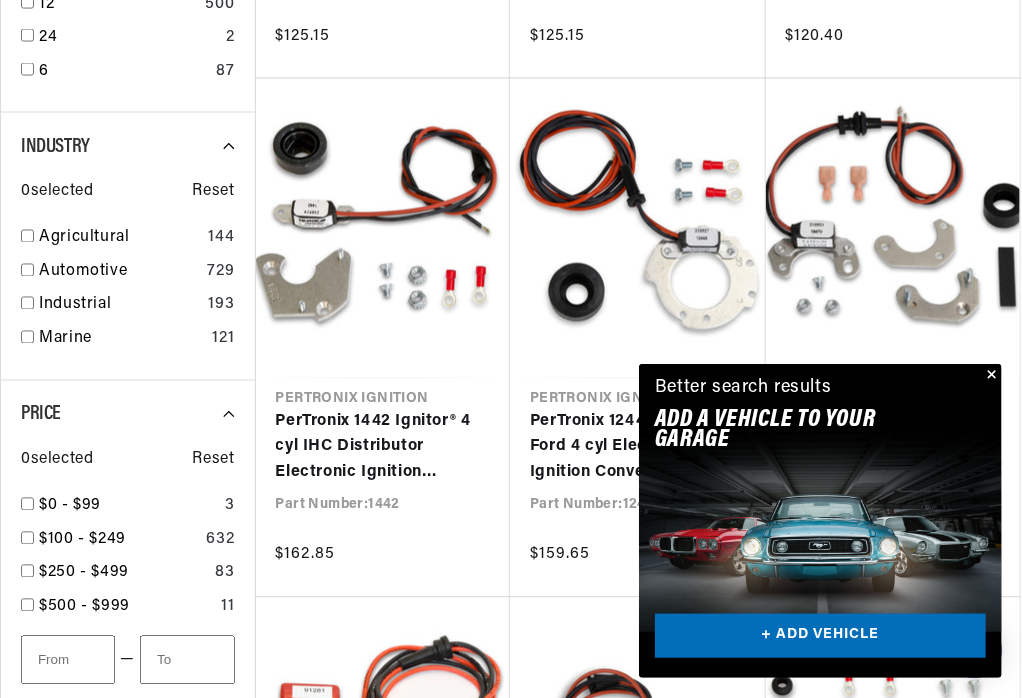 click at bounding box center (990, 376) 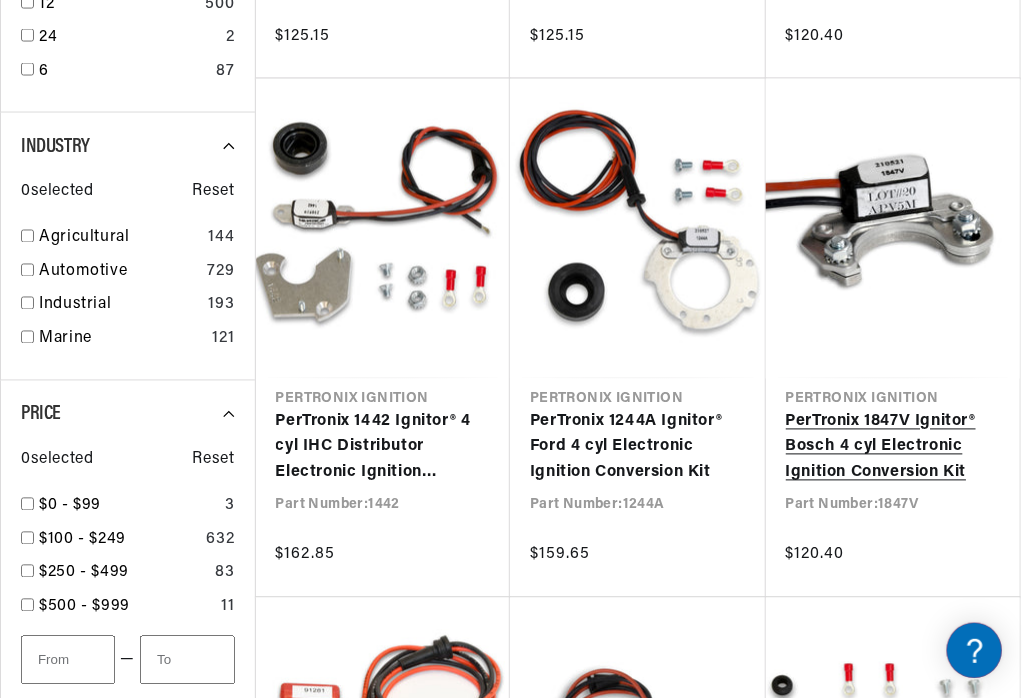 scroll, scrollTop: 0, scrollLeft: 746, axis: horizontal 